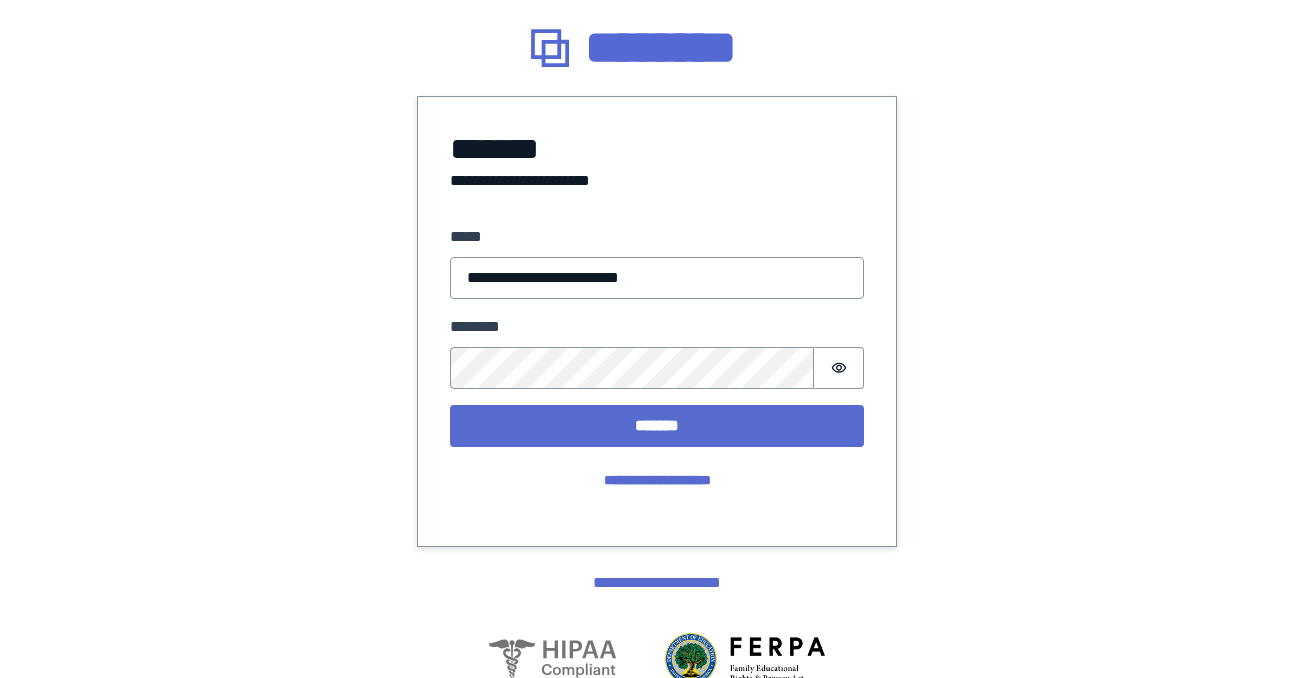 scroll, scrollTop: 69, scrollLeft: 0, axis: vertical 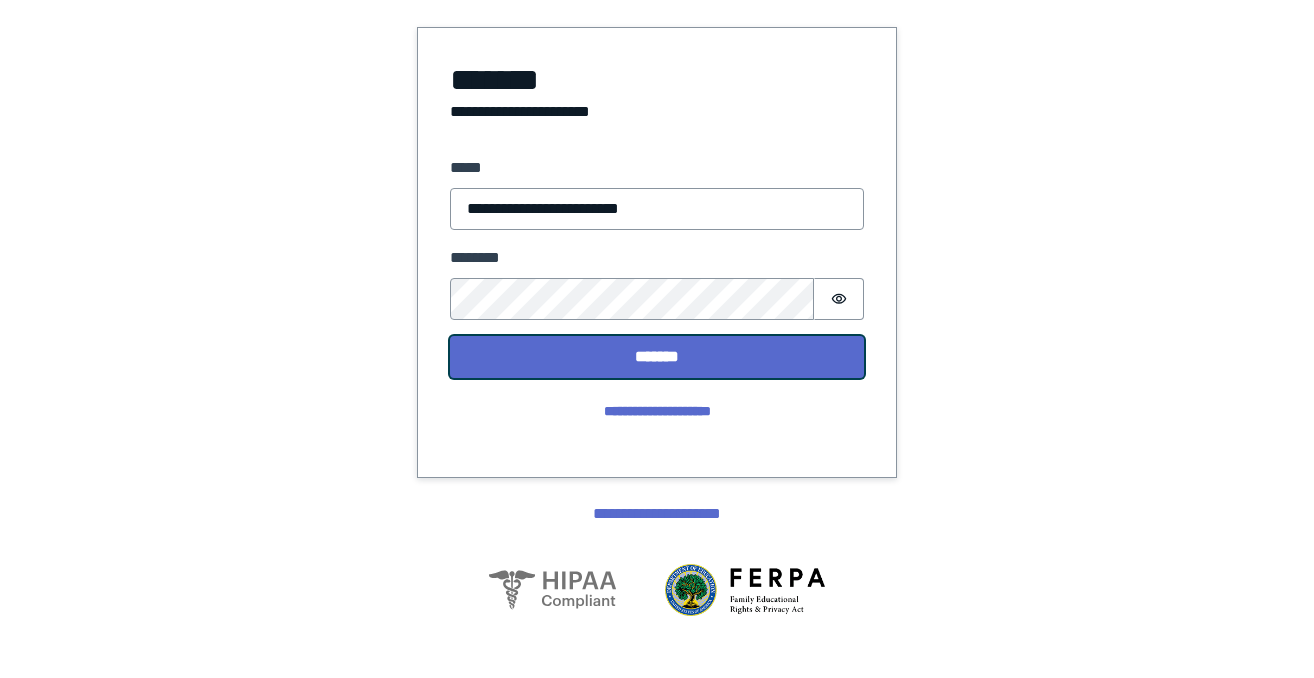 click on "*******" at bounding box center (657, 357) 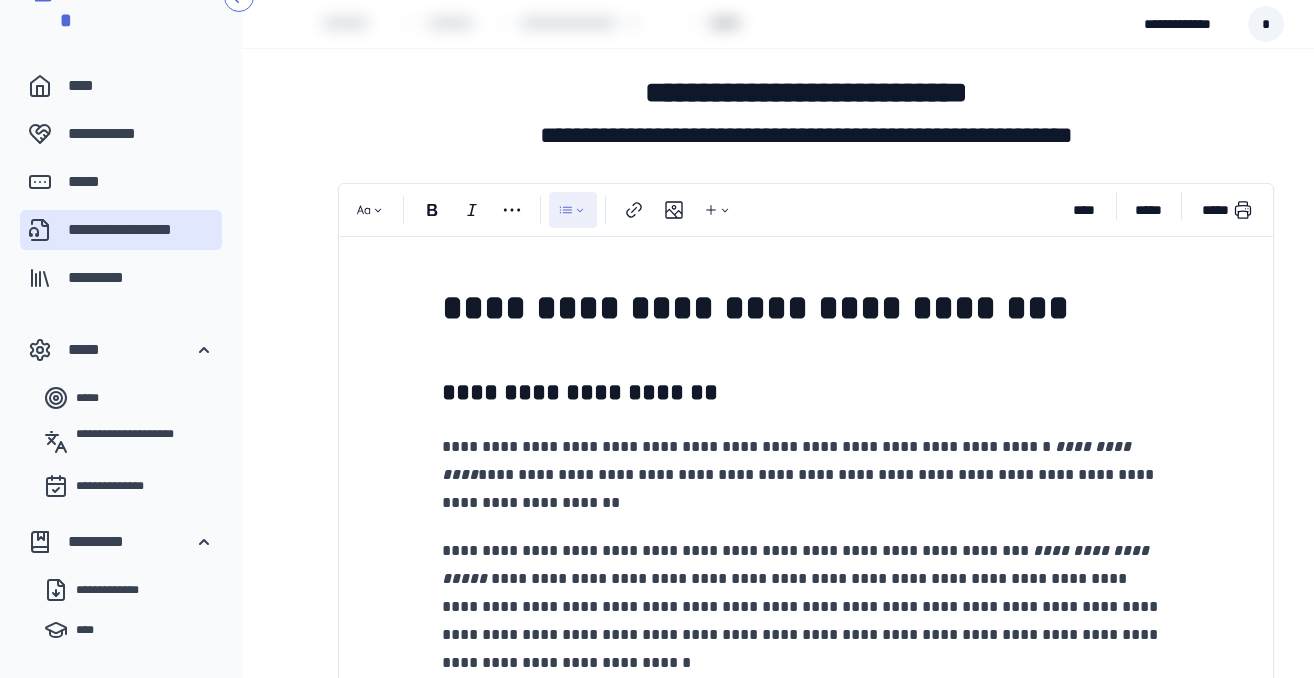 scroll, scrollTop: 0, scrollLeft: 0, axis: both 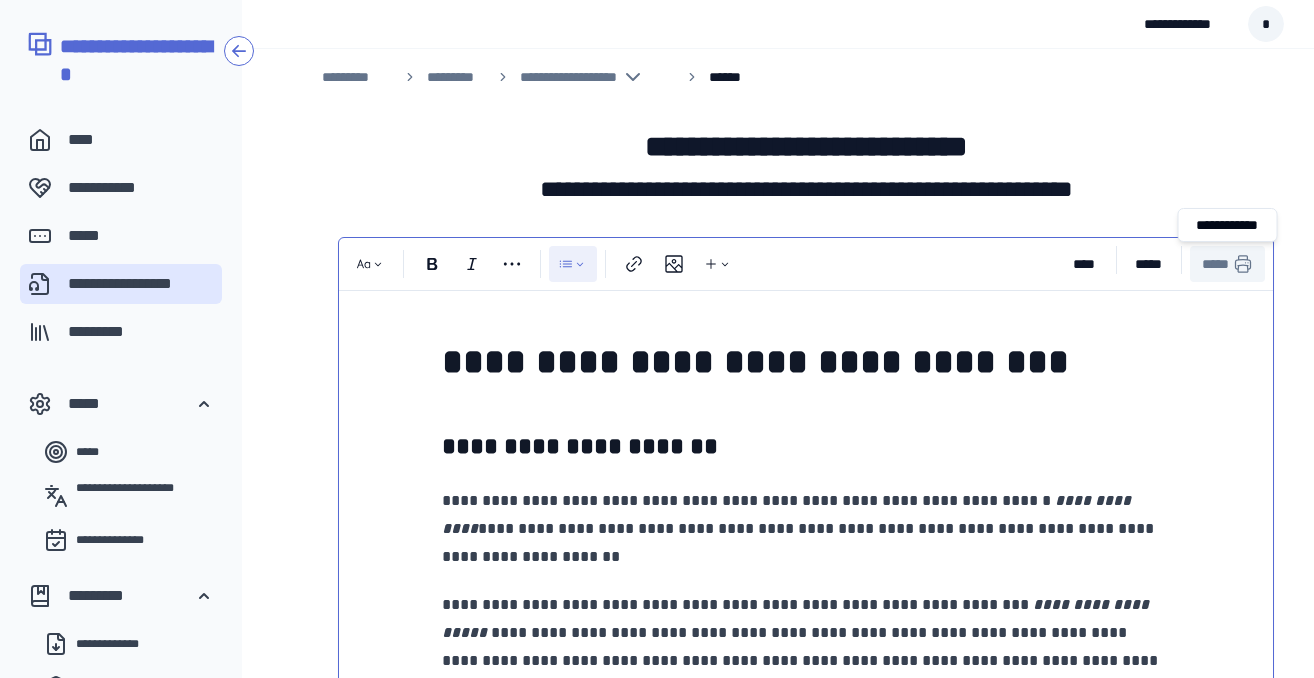click on "*****" at bounding box center [1227, 264] 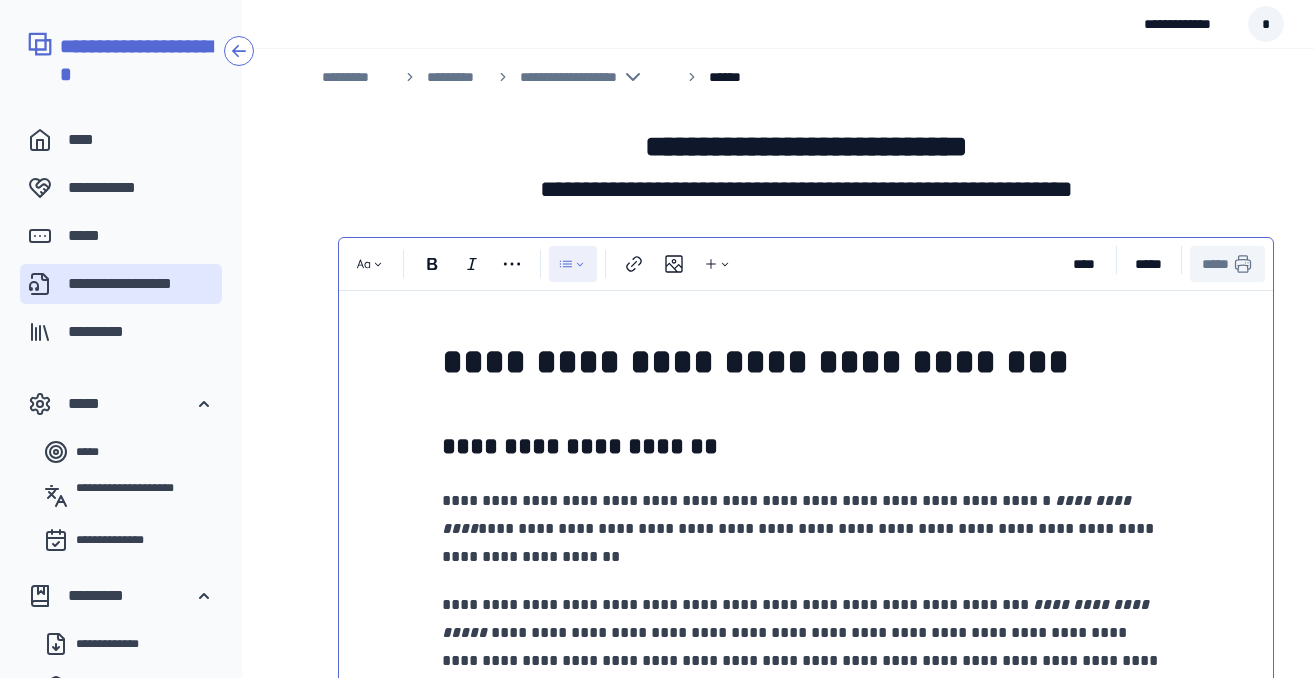 scroll, scrollTop: 0, scrollLeft: 0, axis: both 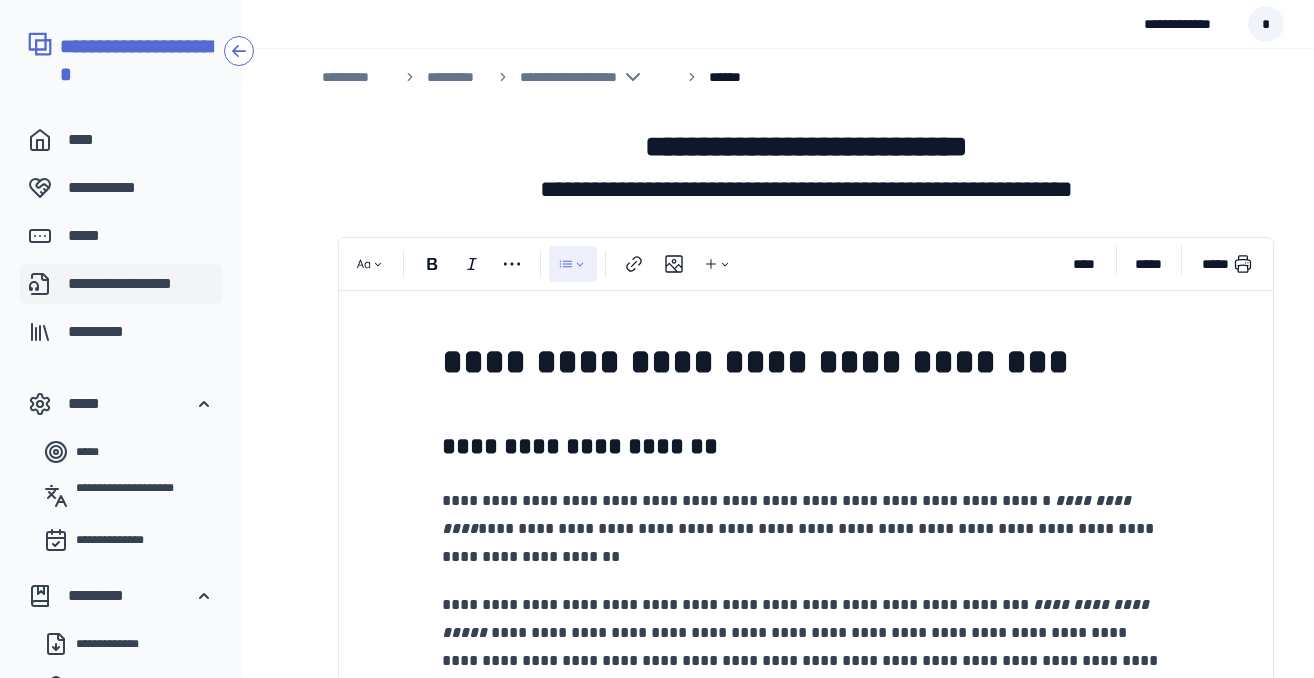 click on "**********" at bounding box center (141, 284) 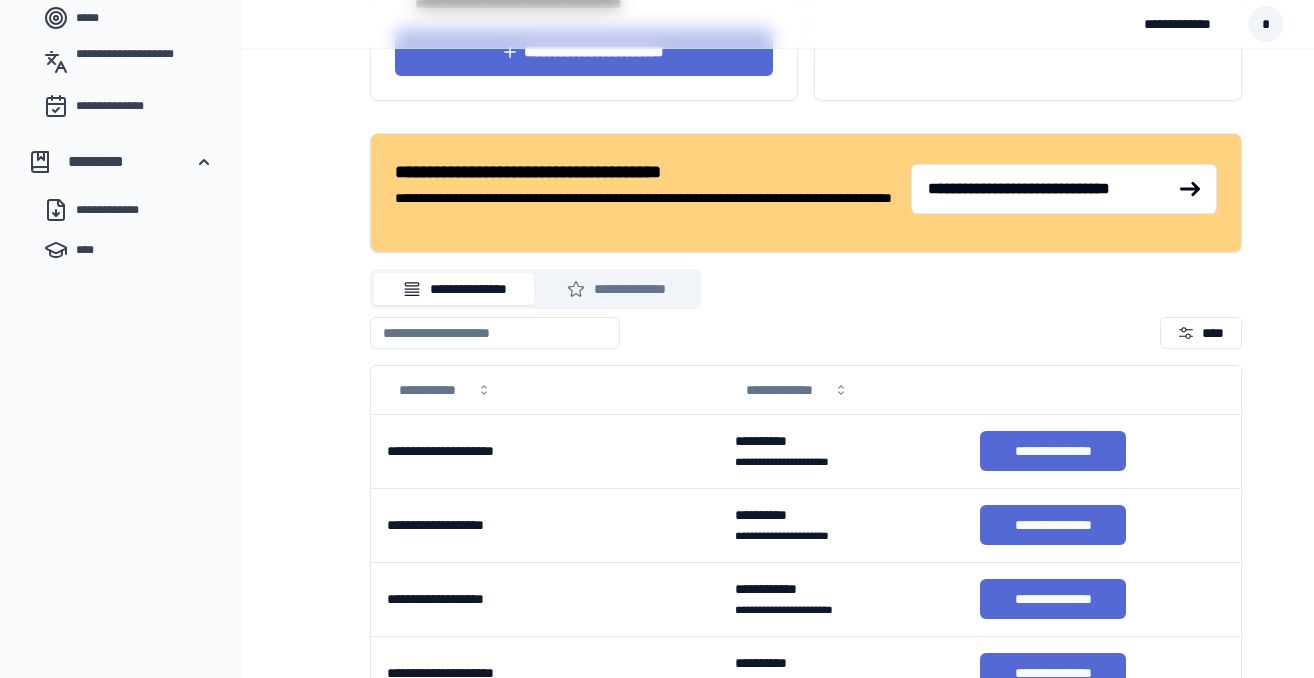 scroll, scrollTop: 644, scrollLeft: 0, axis: vertical 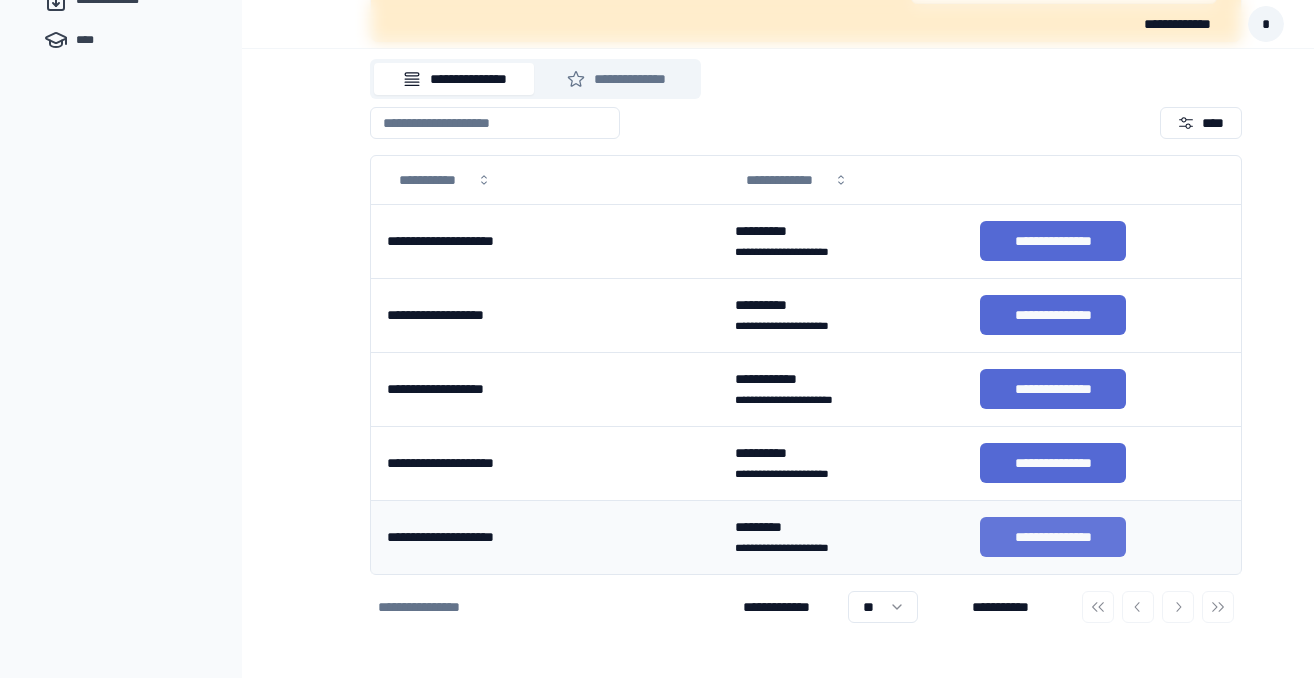 click on "**********" at bounding box center (1053, 537) 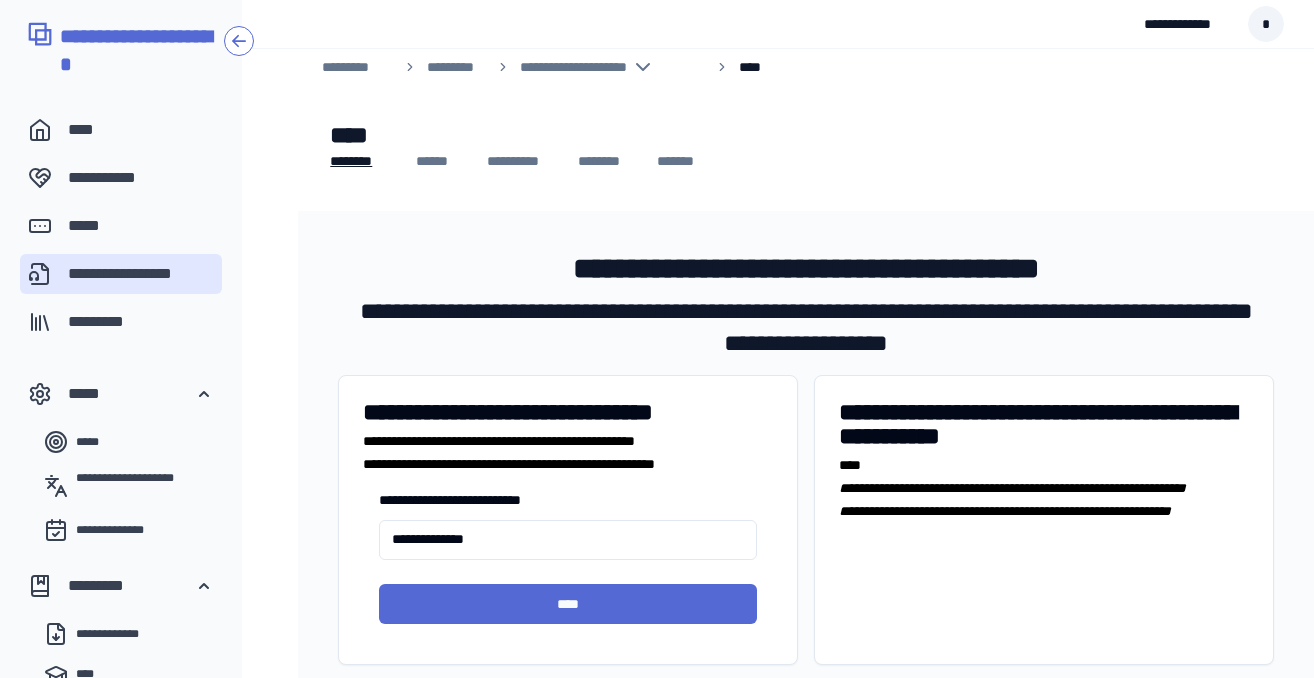 scroll, scrollTop: 7, scrollLeft: 0, axis: vertical 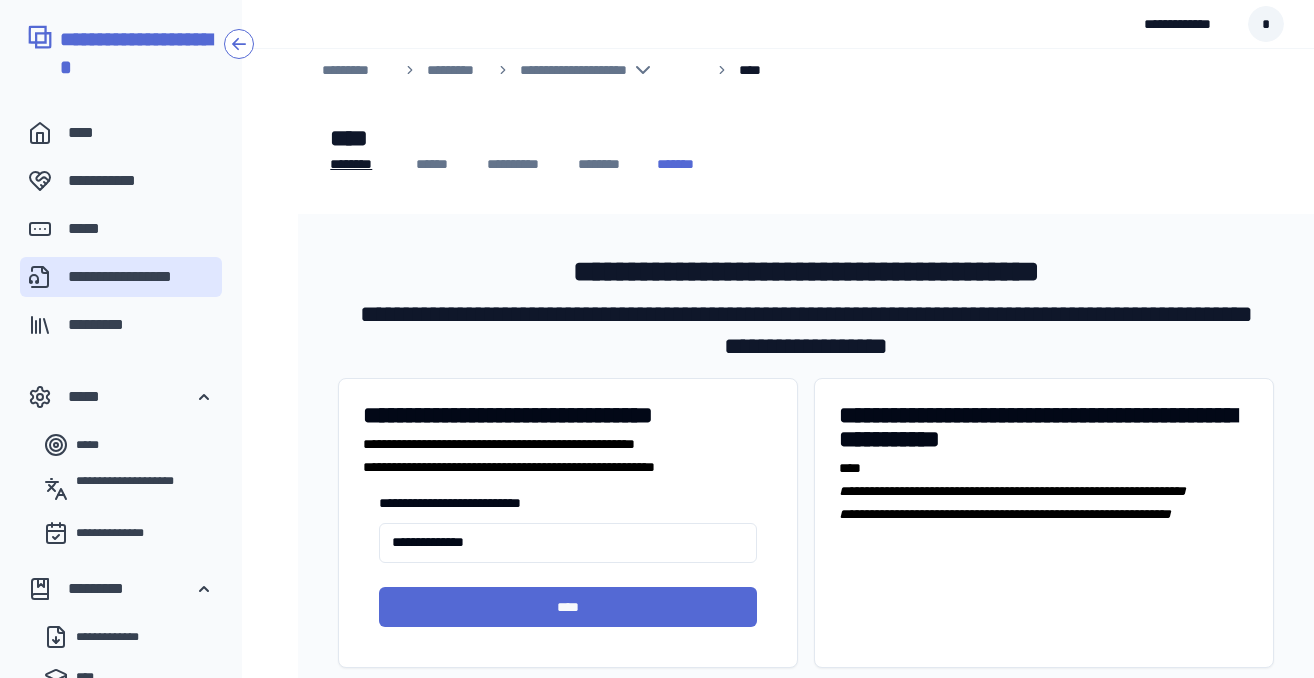 click on "*******" at bounding box center [688, 164] 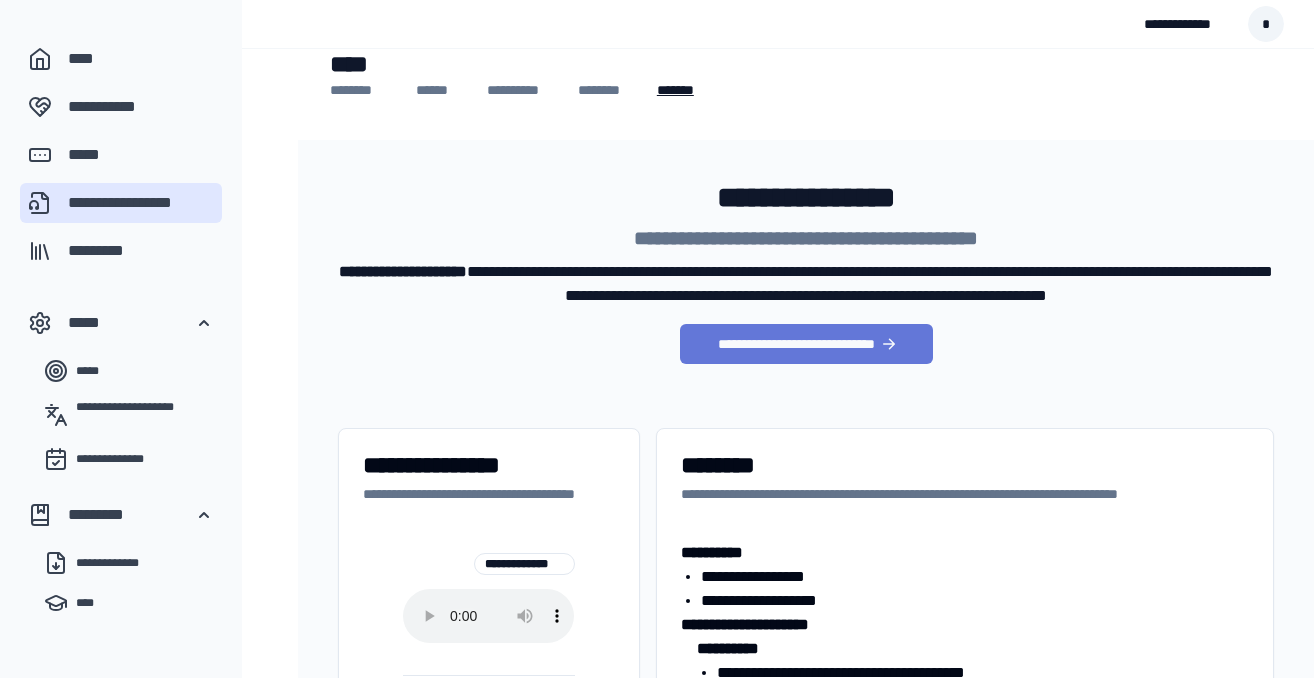 scroll, scrollTop: 0, scrollLeft: 0, axis: both 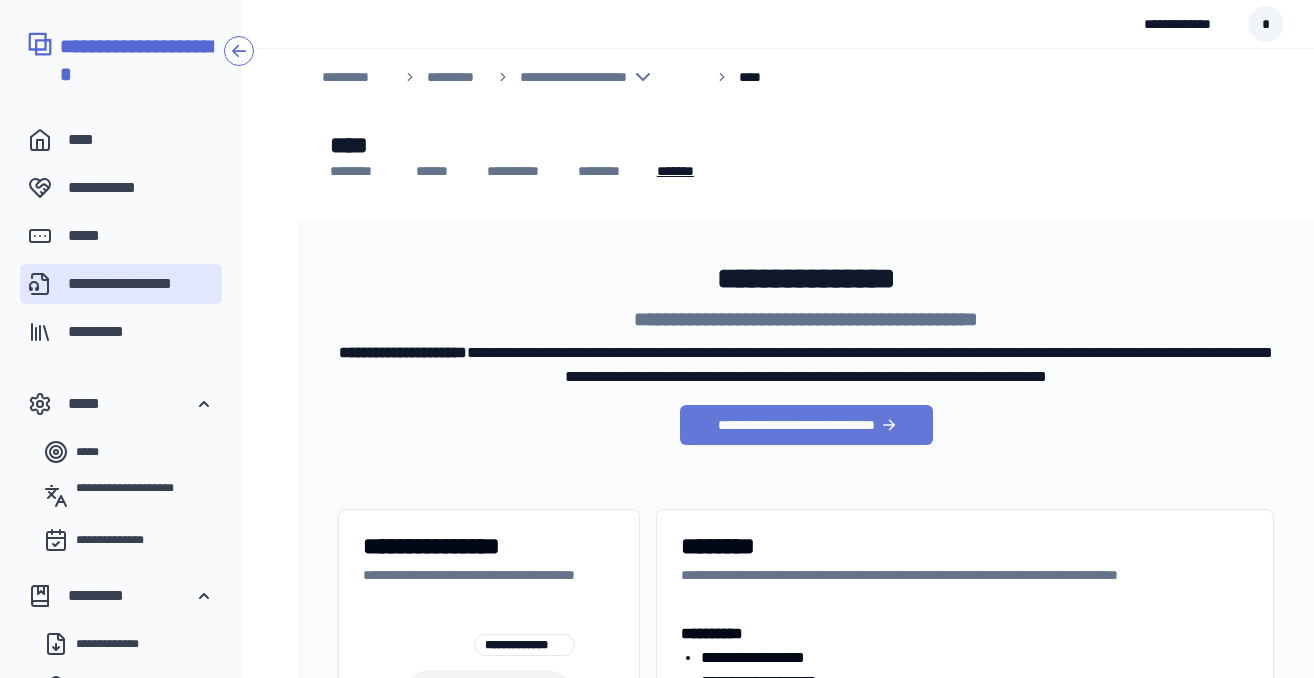 click on "**********" at bounding box center [806, 425] 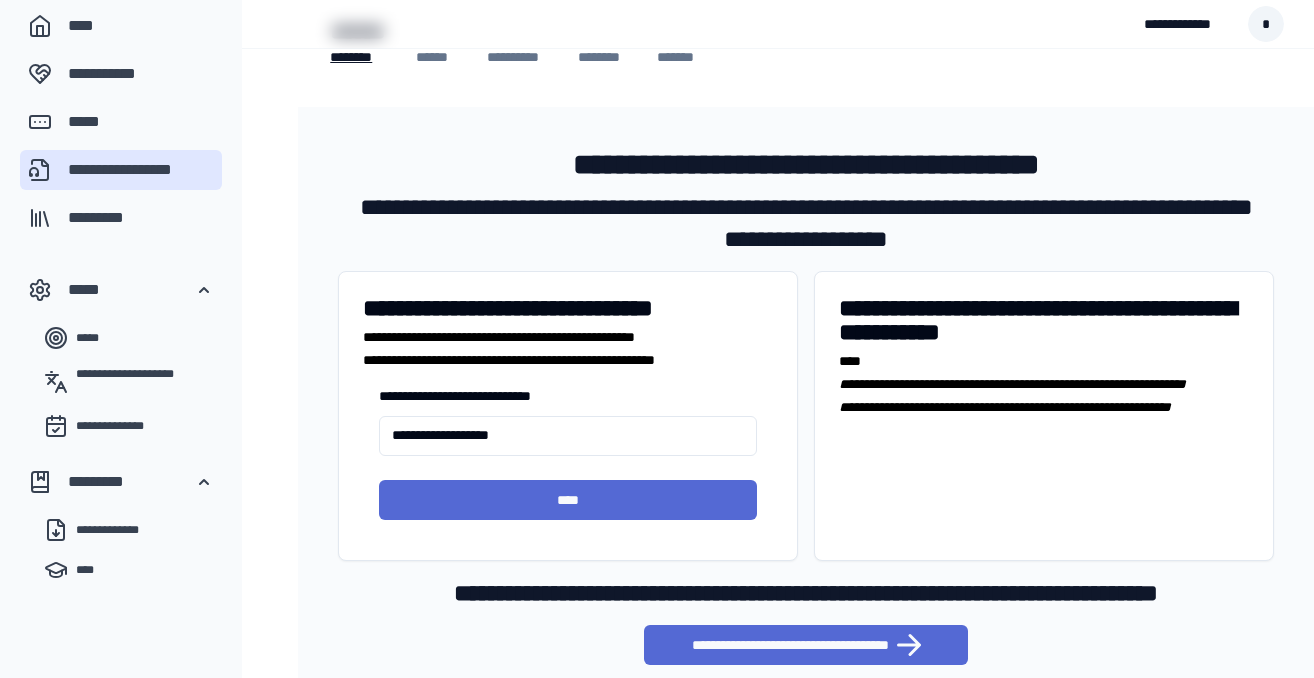 scroll, scrollTop: 237, scrollLeft: 0, axis: vertical 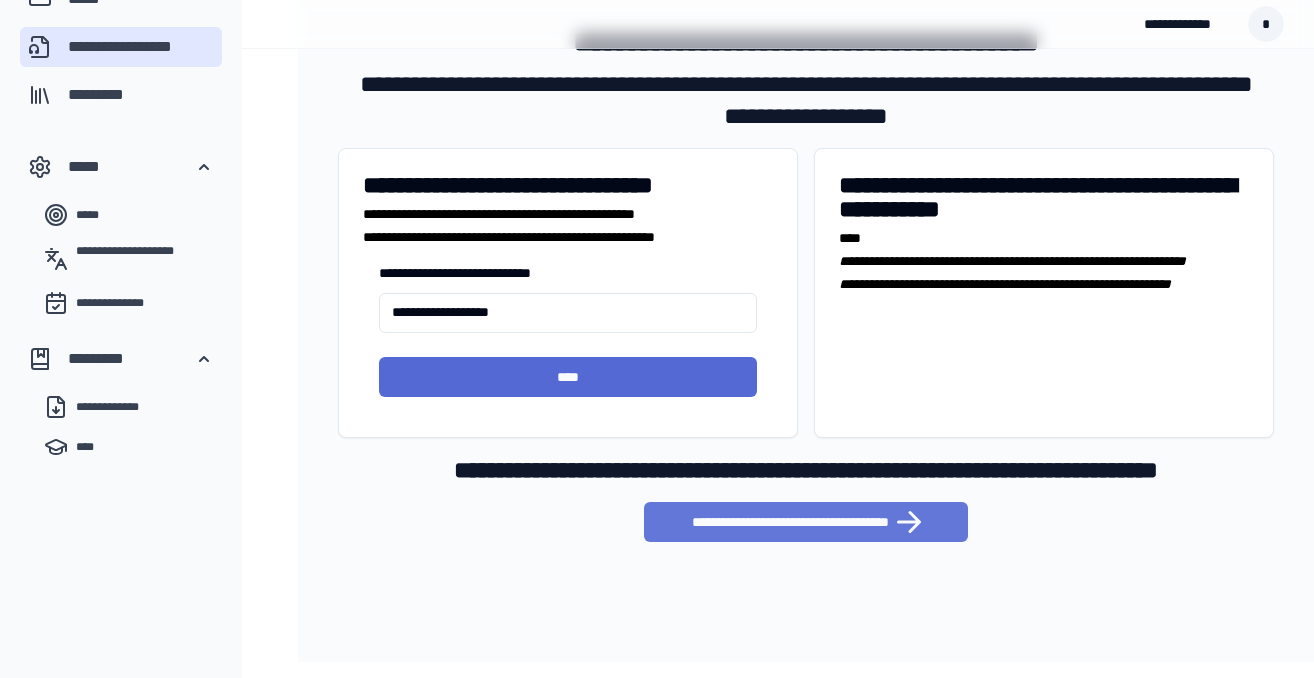 click on "**********" at bounding box center (806, 522) 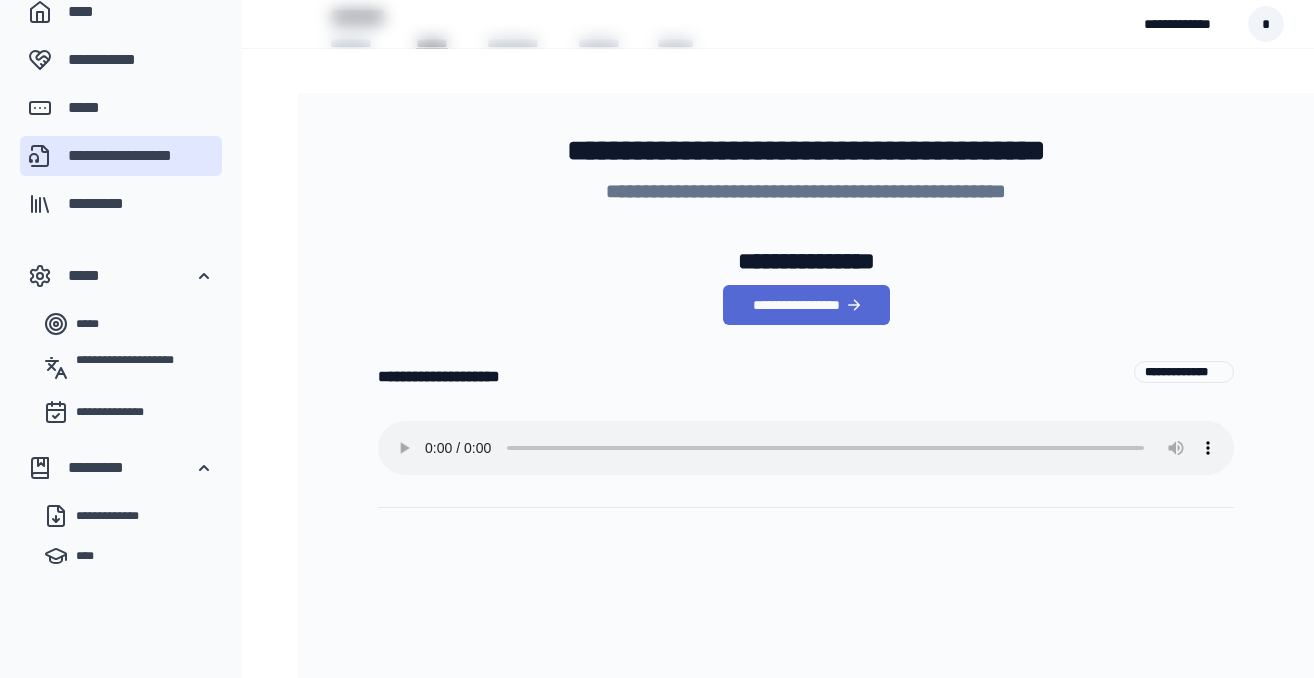 scroll, scrollTop: 0, scrollLeft: 0, axis: both 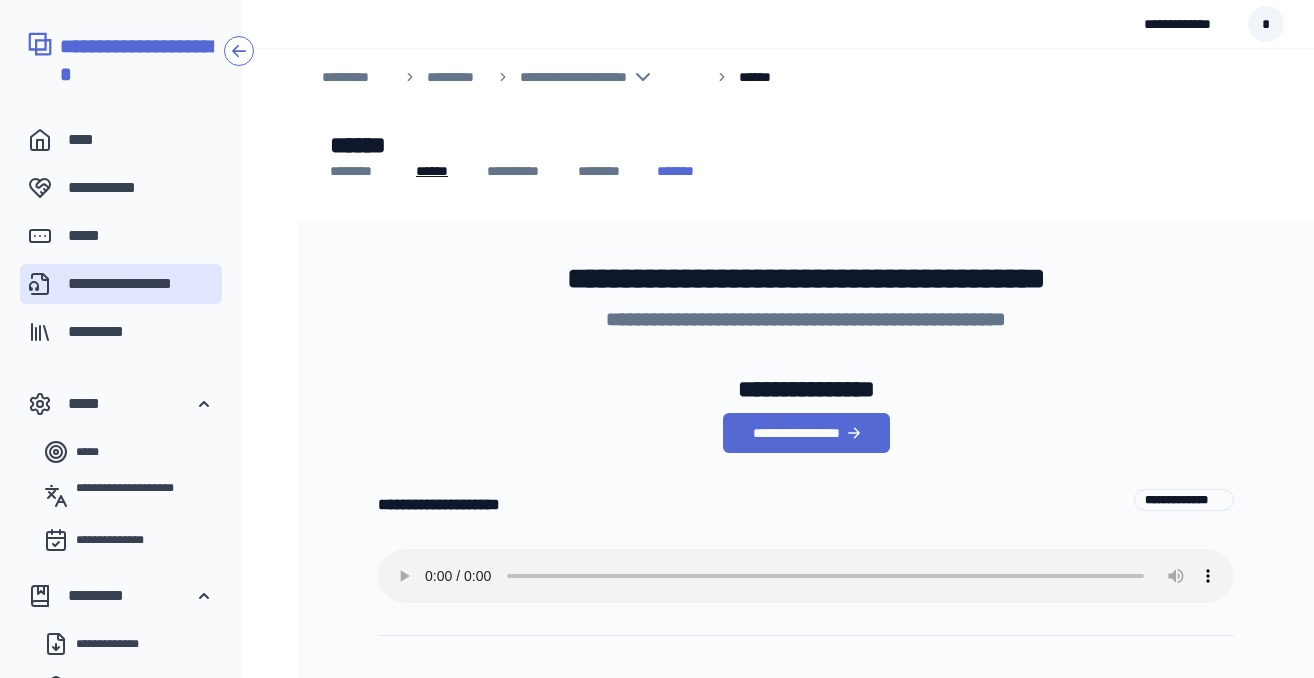 click on "*******" at bounding box center [688, 171] 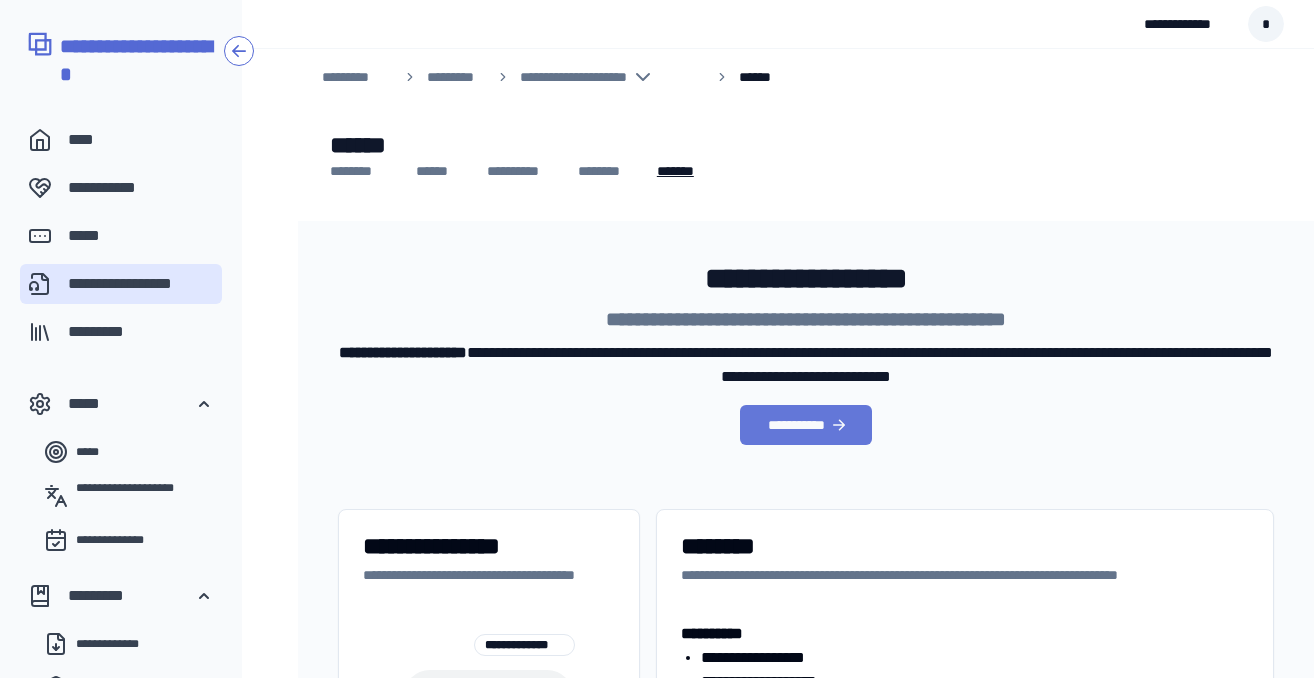 click on "**********" at bounding box center [806, 425] 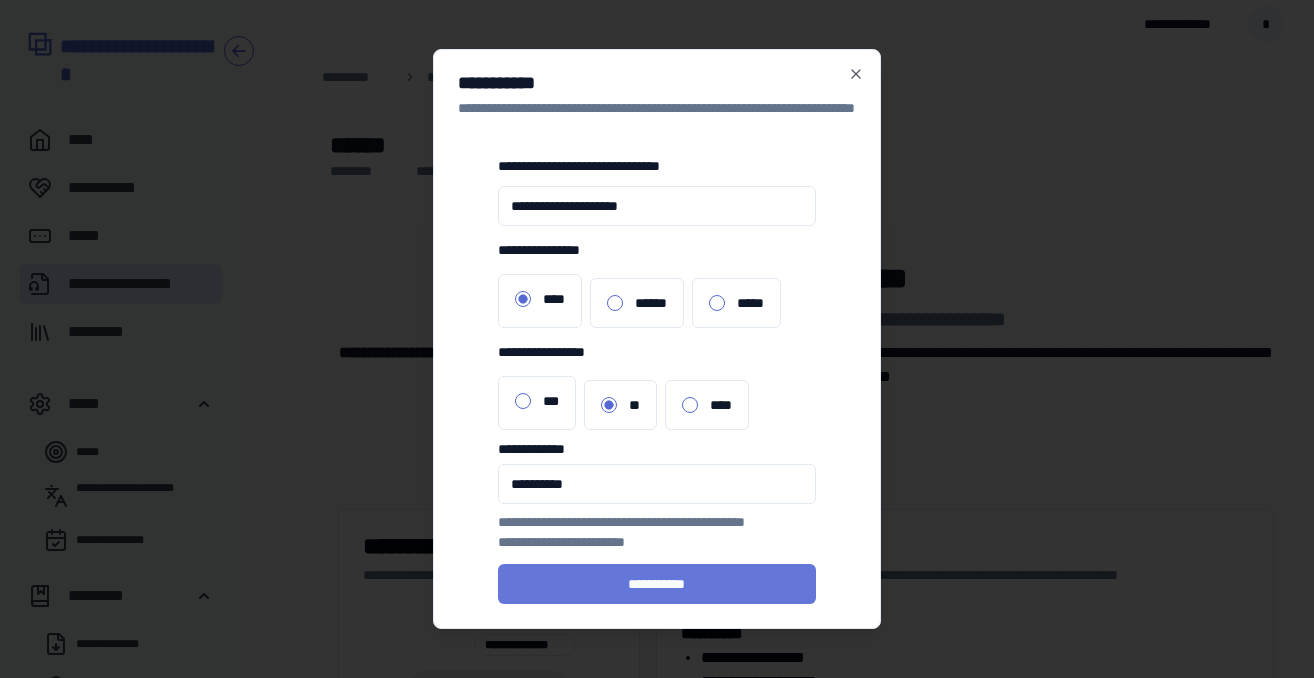 click on "**********" at bounding box center [657, 584] 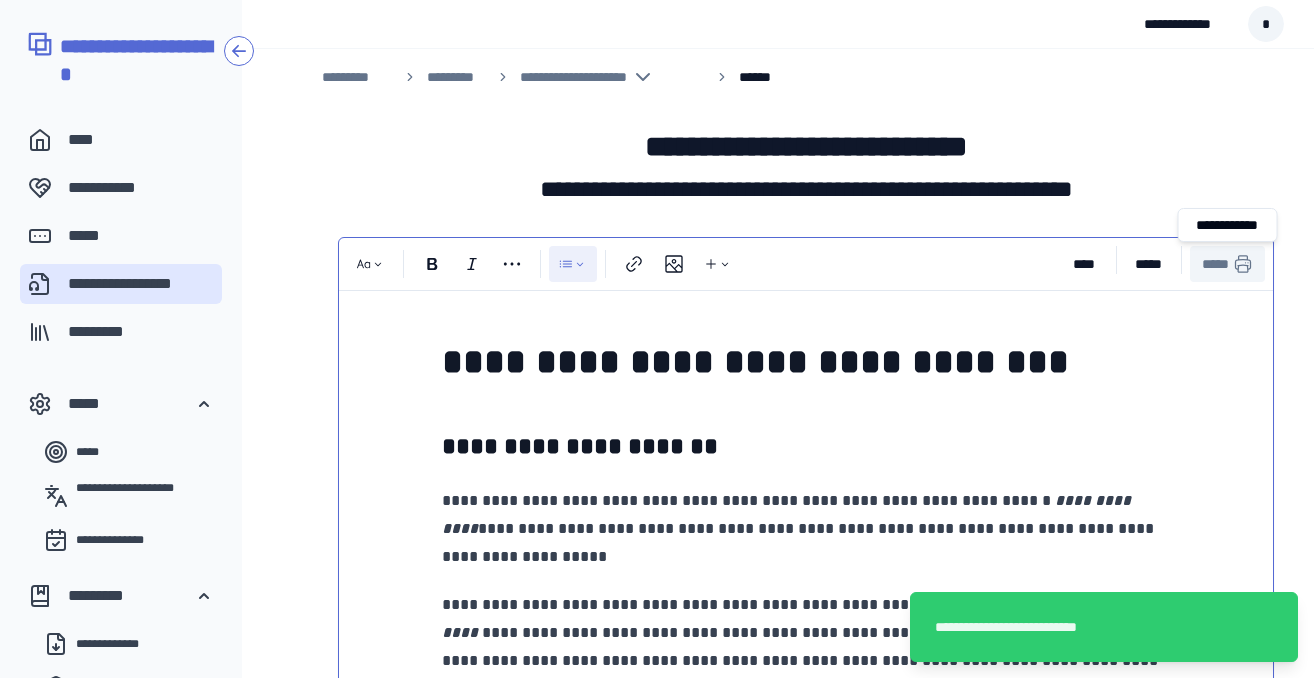click on "*****" at bounding box center [1227, 264] 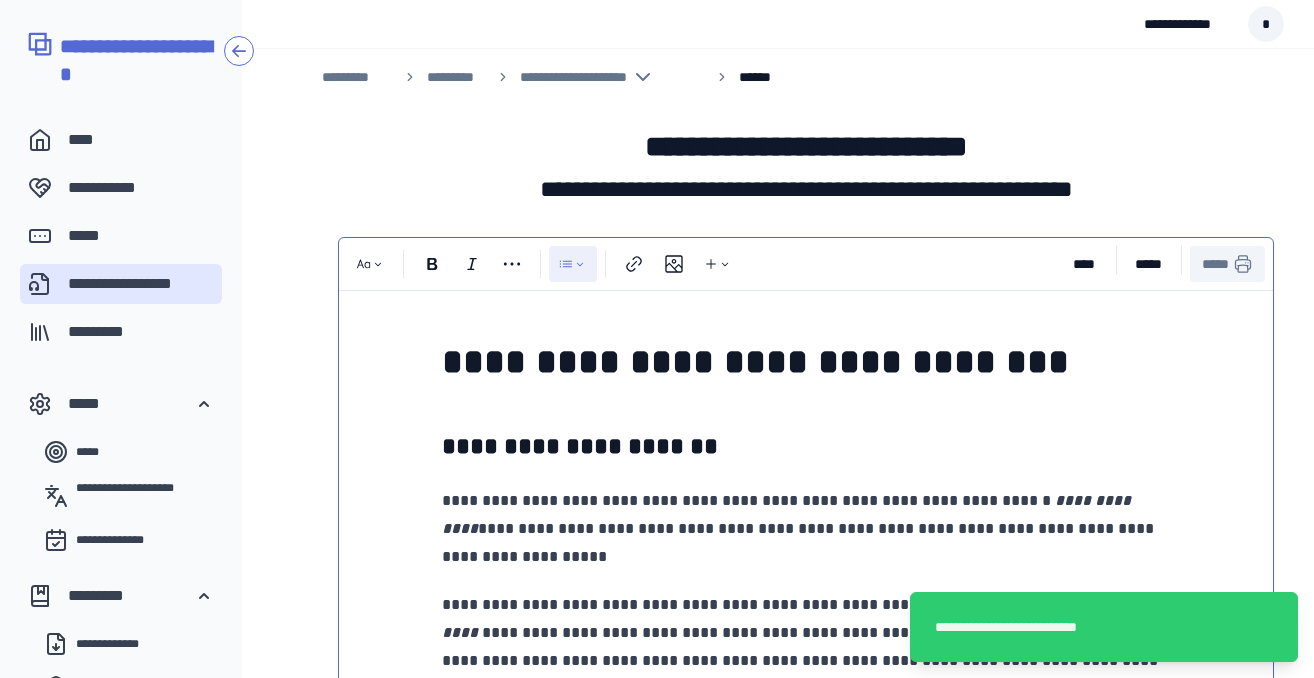 scroll, scrollTop: 0, scrollLeft: 0, axis: both 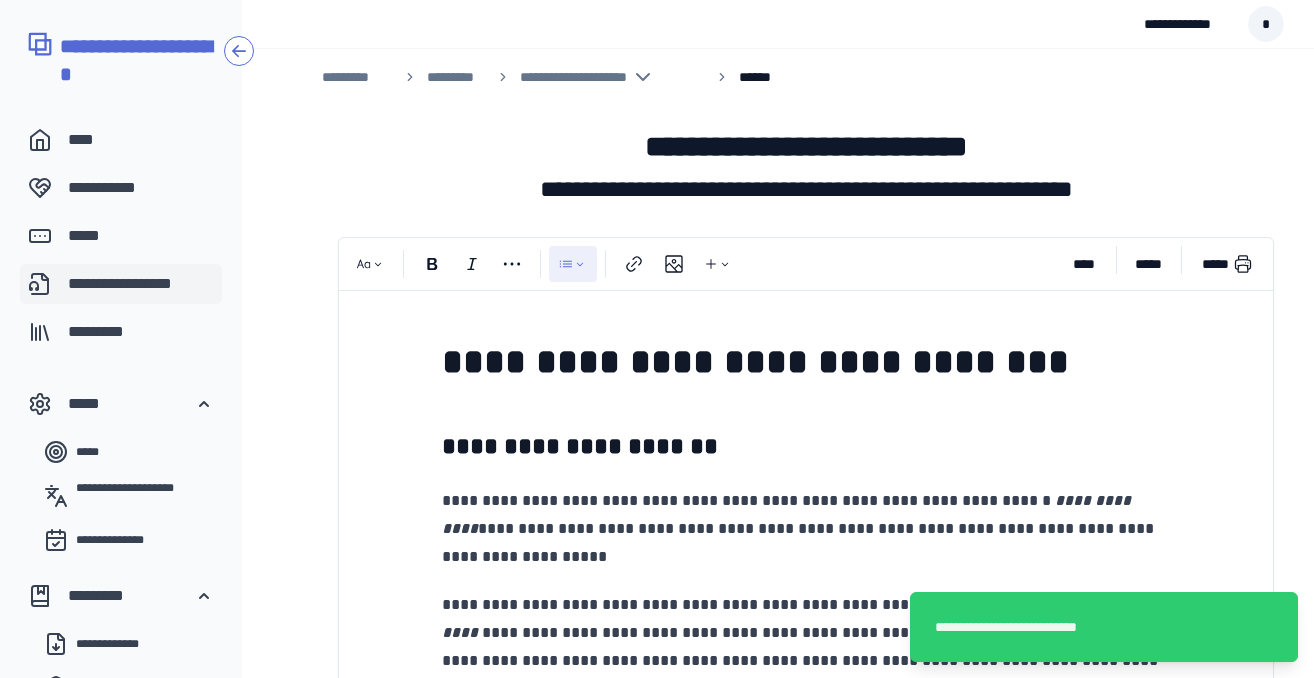 click on "**********" at bounding box center [141, 284] 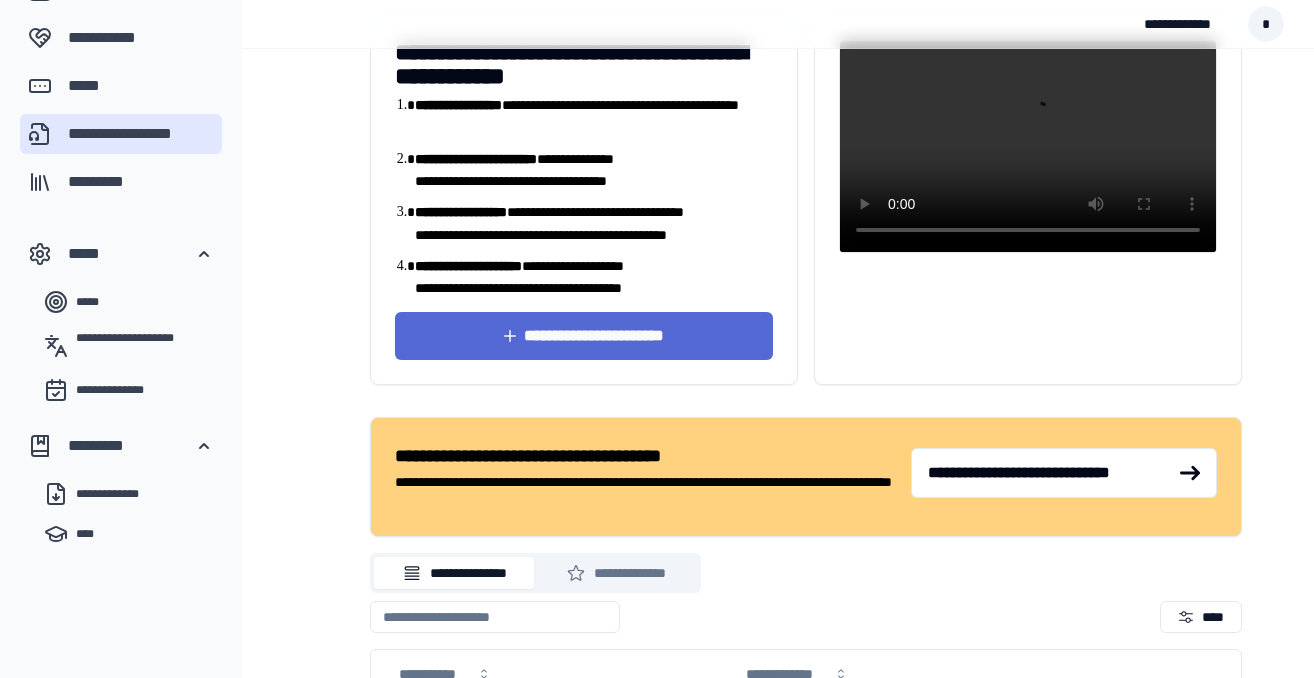 scroll, scrollTop: 552, scrollLeft: 0, axis: vertical 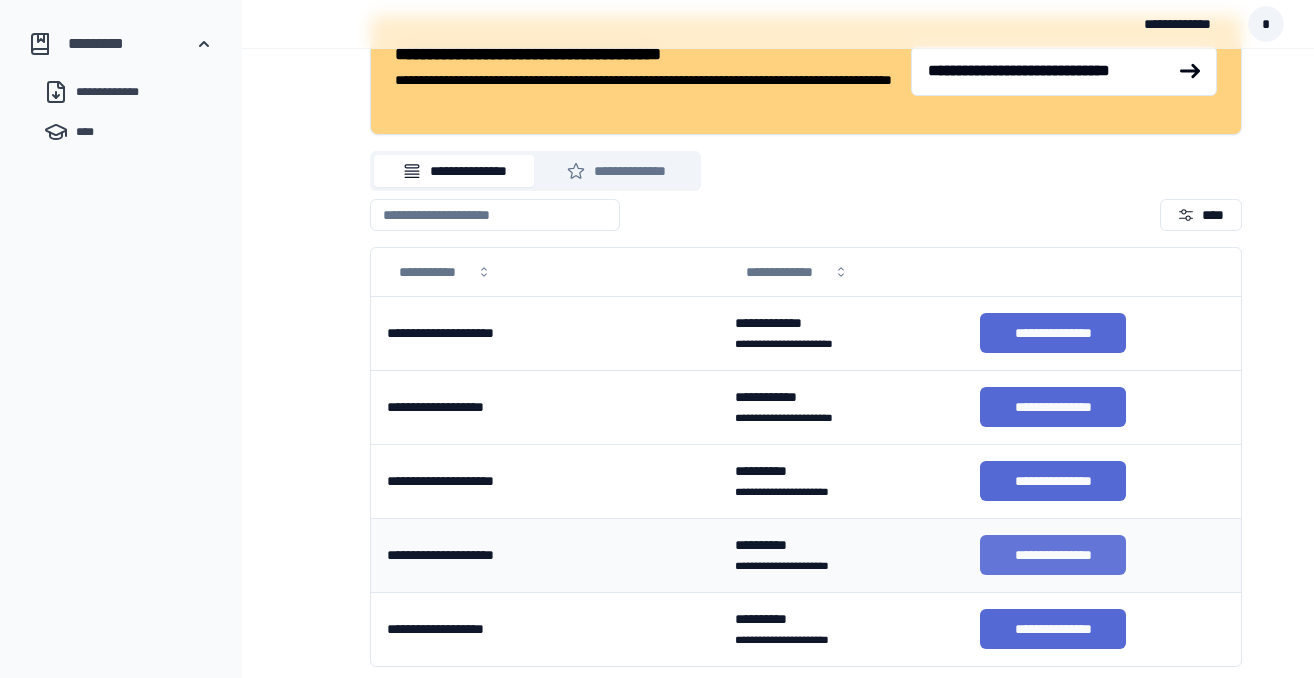 click on "**********" at bounding box center [1053, 555] 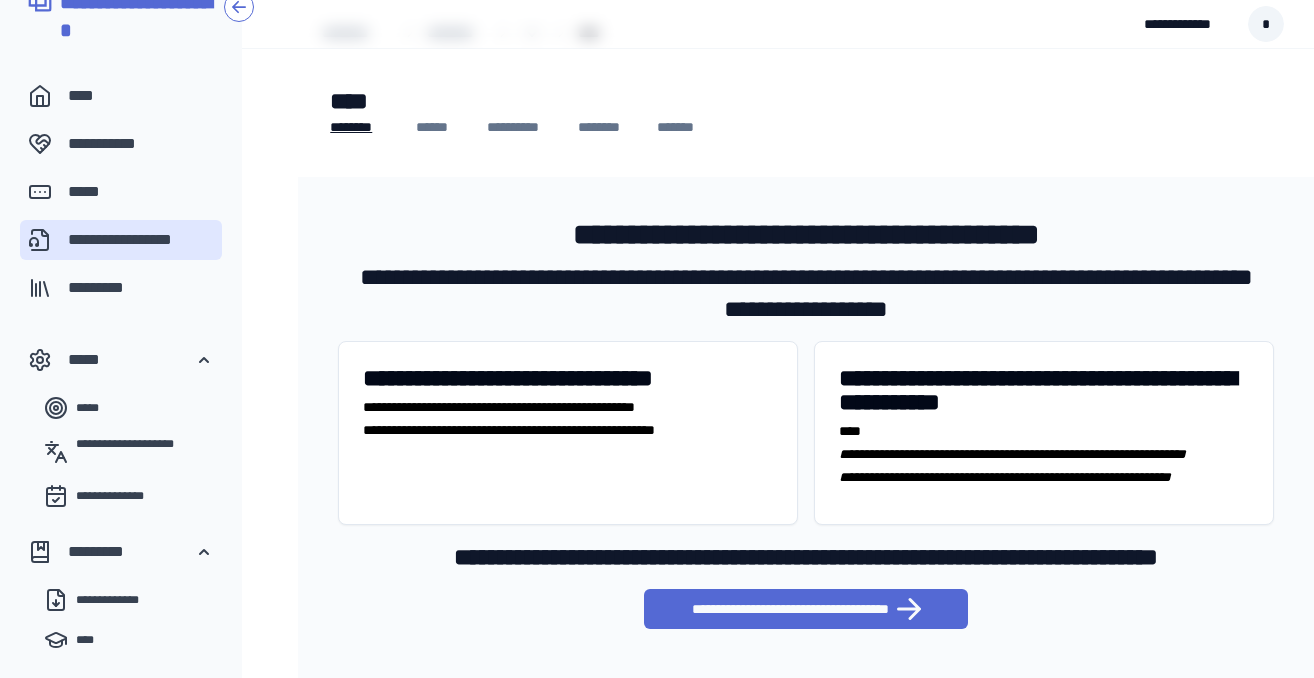 scroll, scrollTop: 237, scrollLeft: 0, axis: vertical 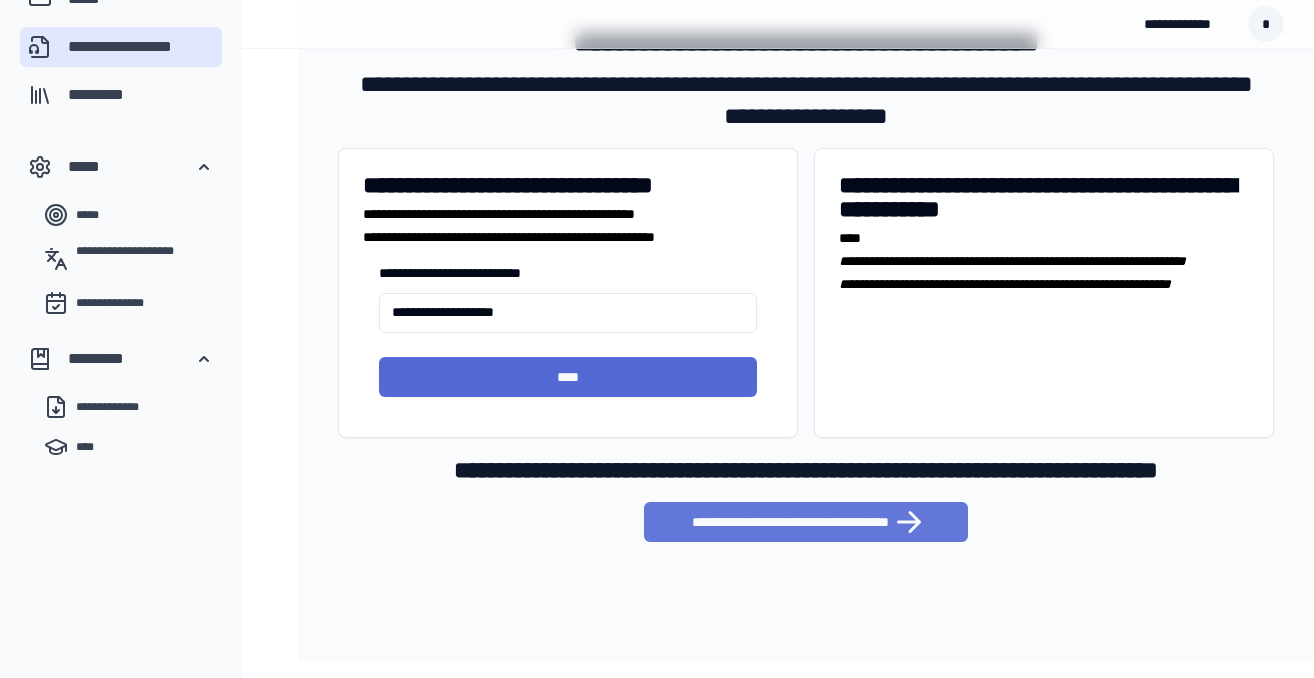 click on "**********" at bounding box center (806, 522) 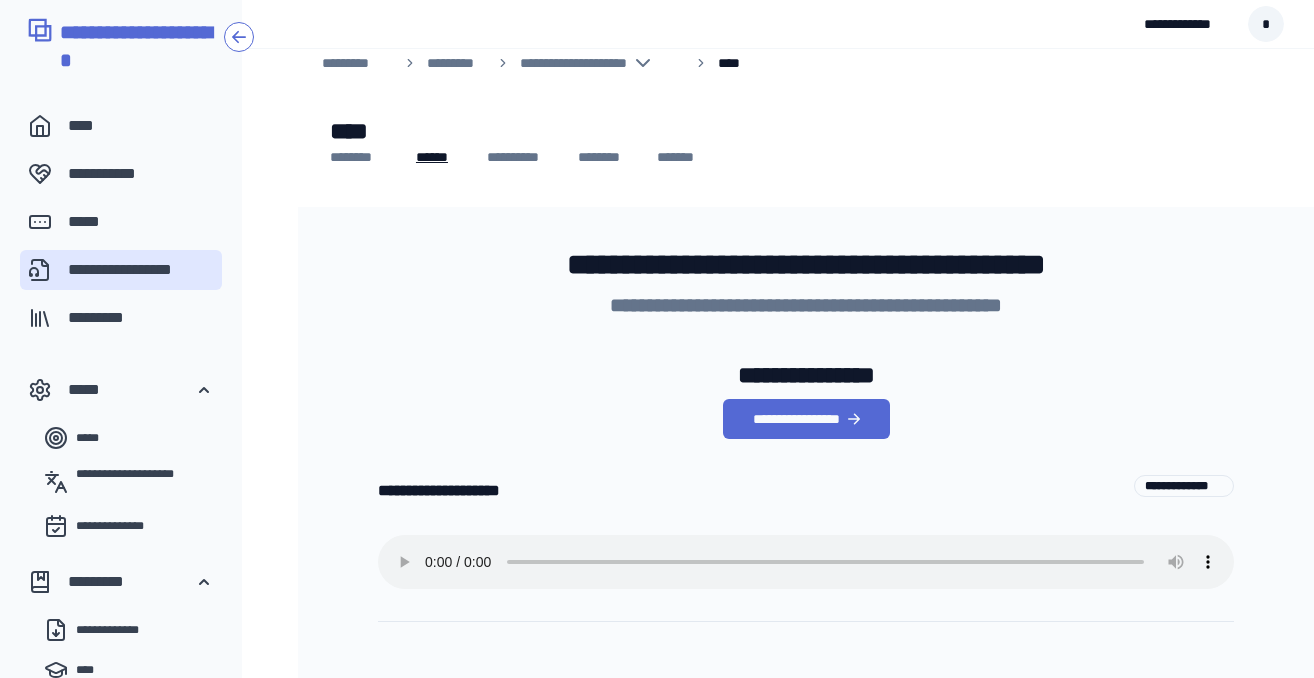 scroll, scrollTop: 0, scrollLeft: 0, axis: both 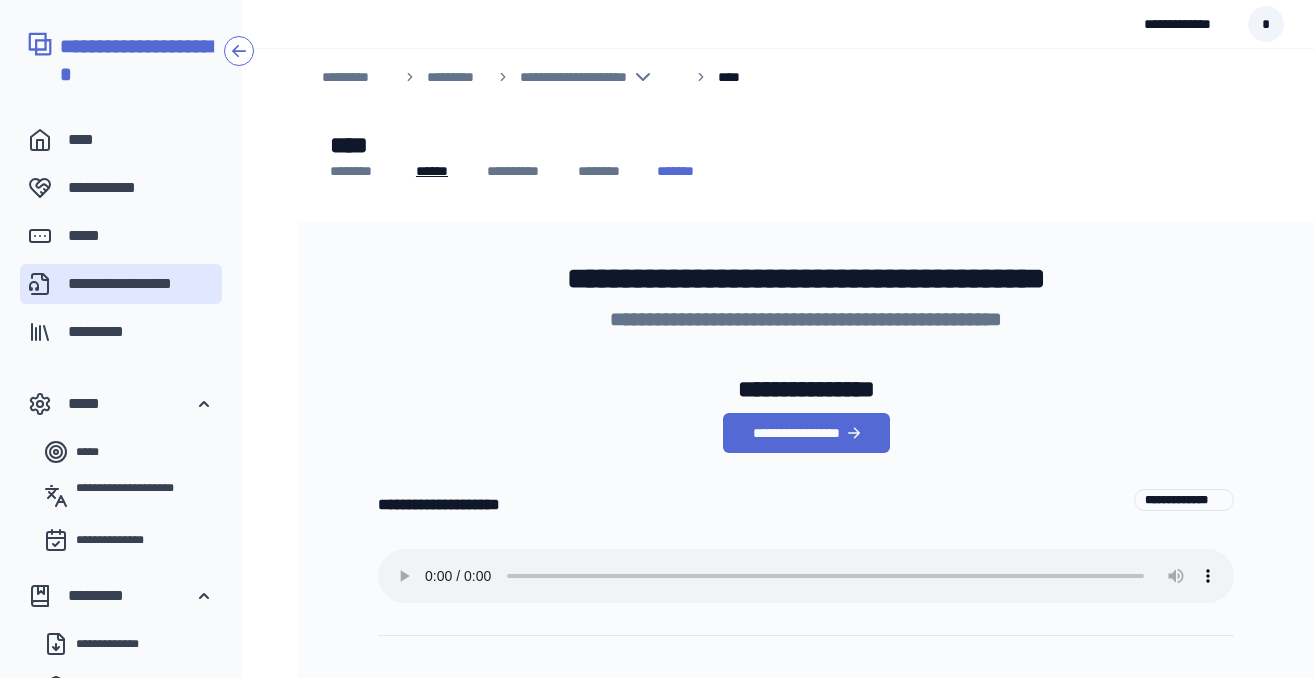 click on "*******" at bounding box center (688, 171) 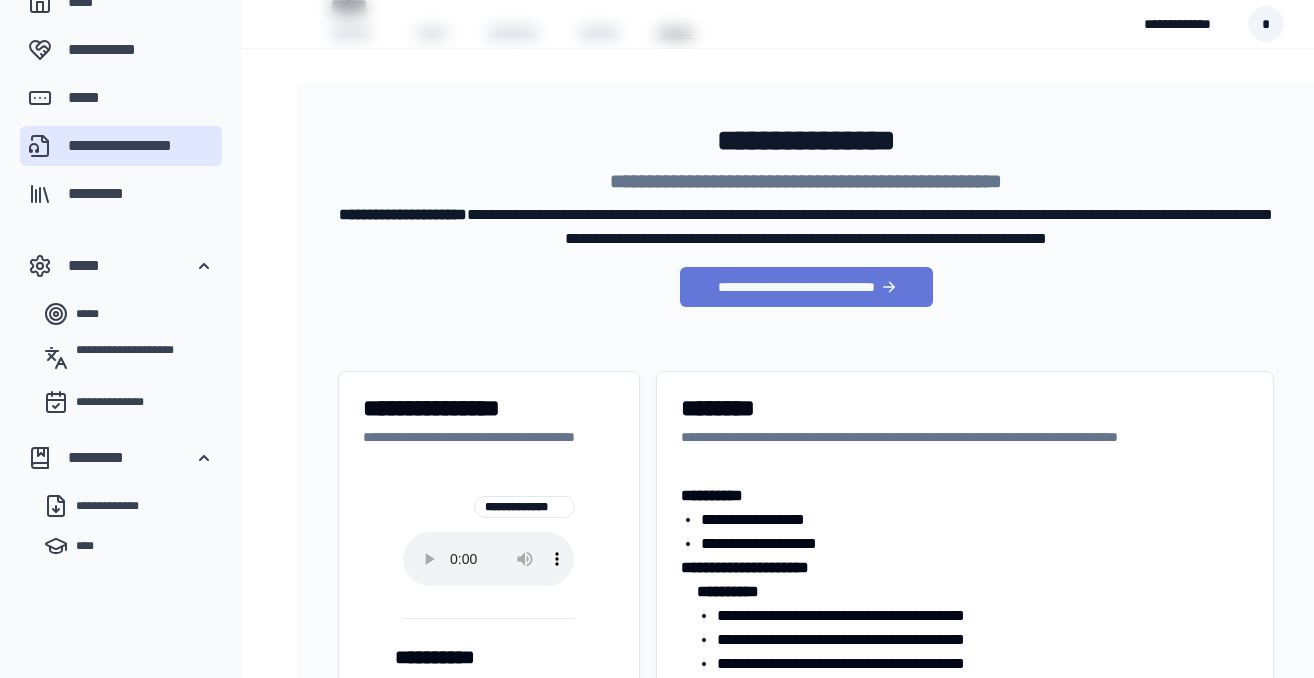 scroll, scrollTop: 0, scrollLeft: 0, axis: both 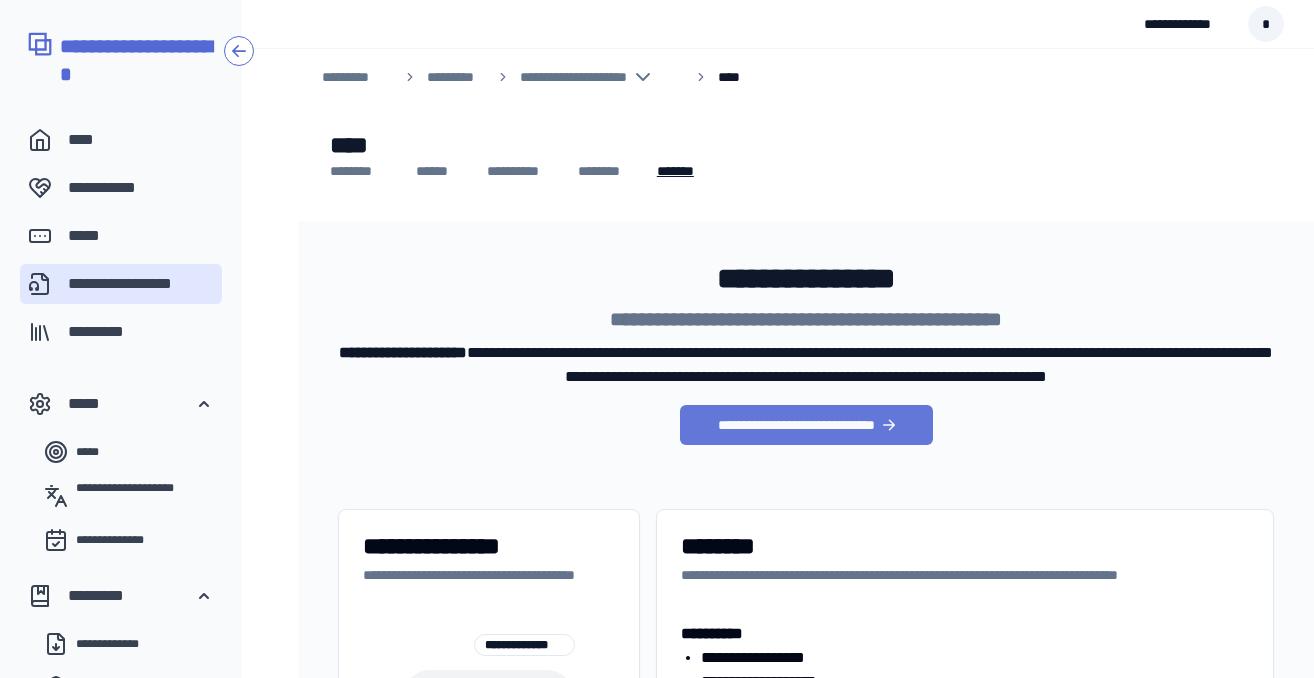 click on "**********" at bounding box center (806, 425) 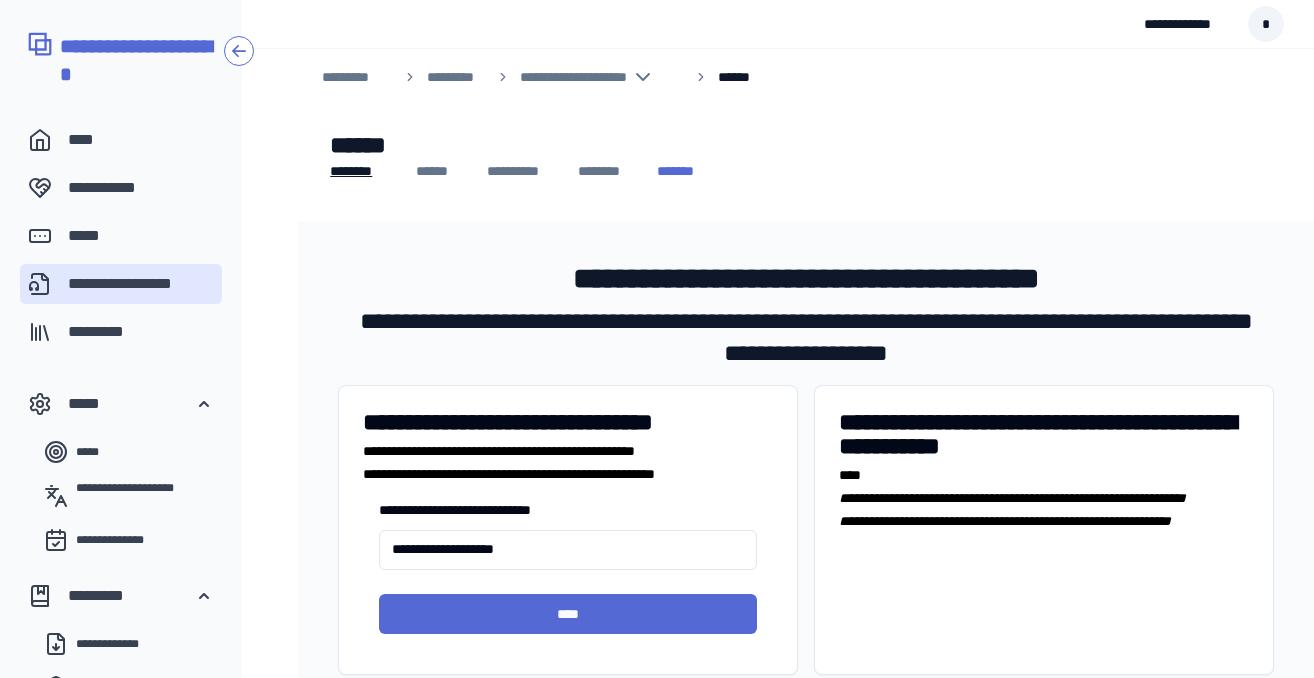 click on "*******" at bounding box center [688, 171] 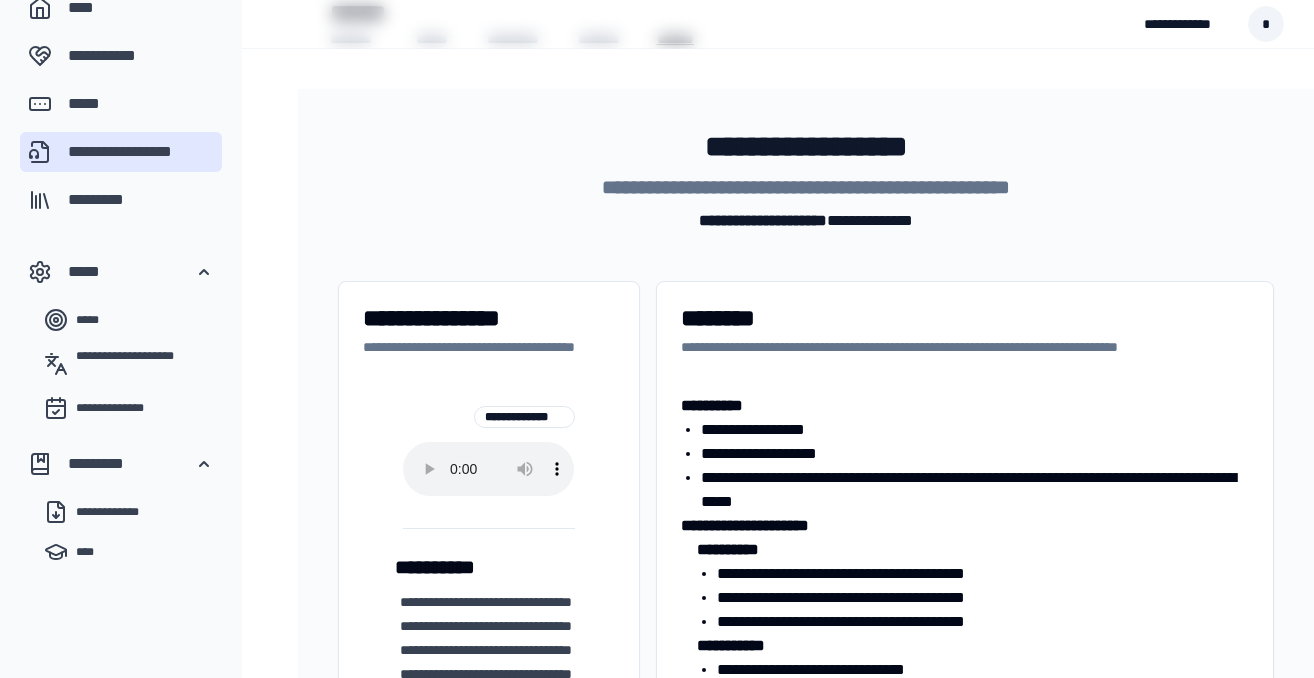 scroll, scrollTop: 0, scrollLeft: 0, axis: both 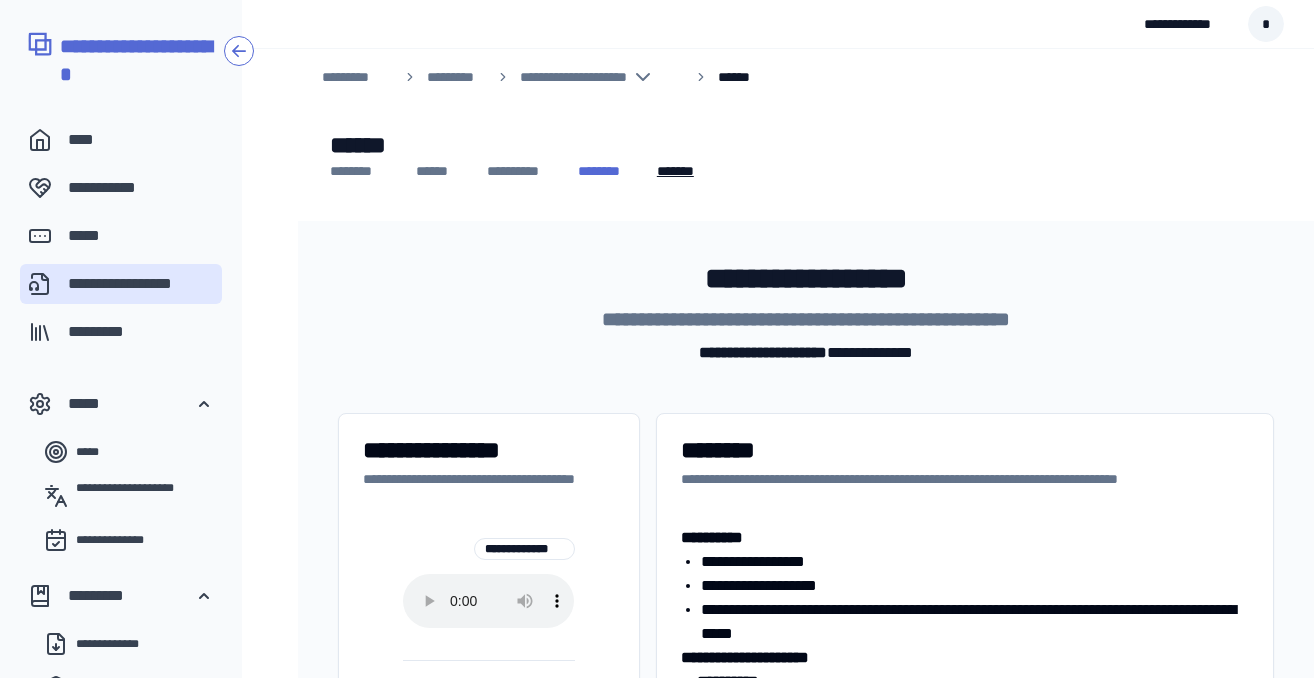 click on "********" at bounding box center [605, 171] 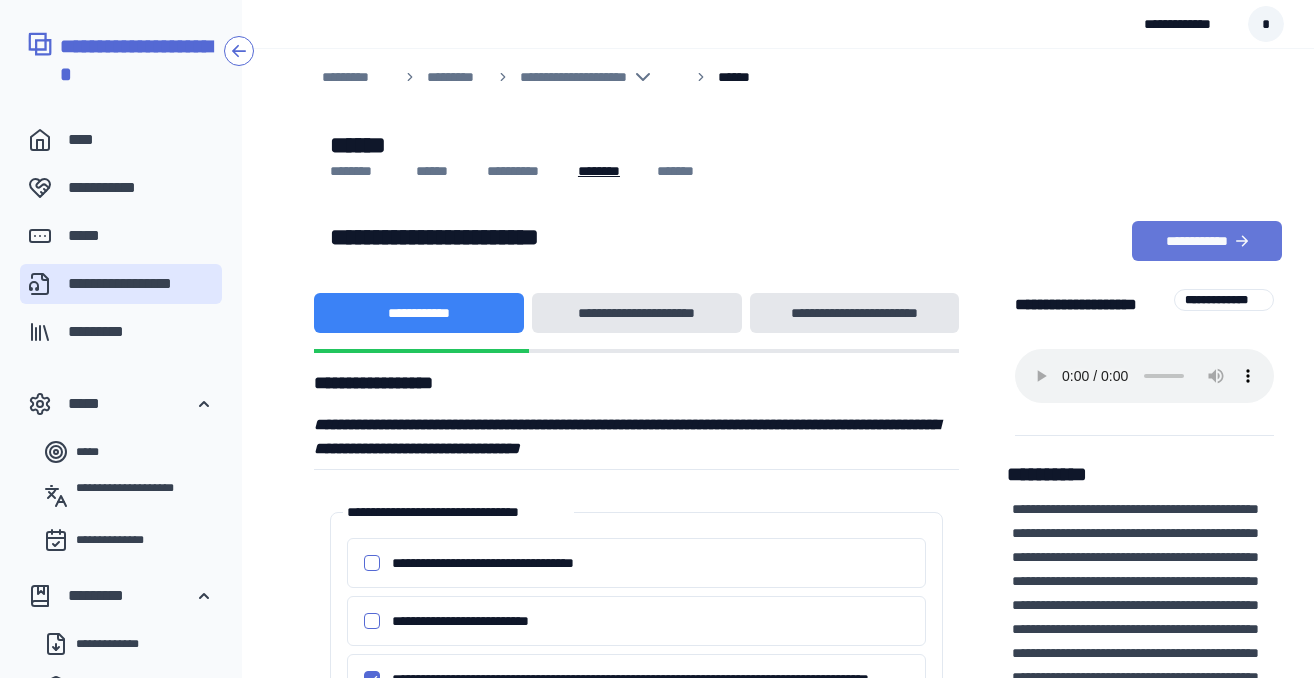 click on "**********" at bounding box center [1207, 241] 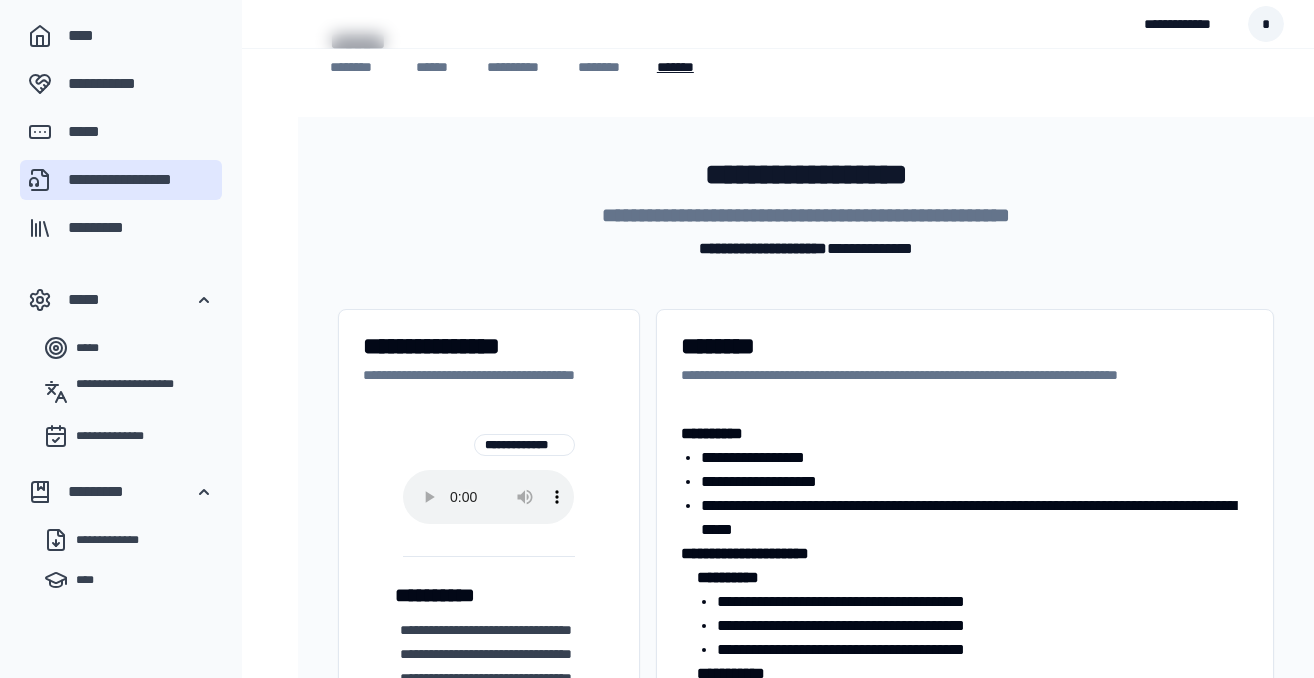 scroll, scrollTop: 0, scrollLeft: 0, axis: both 